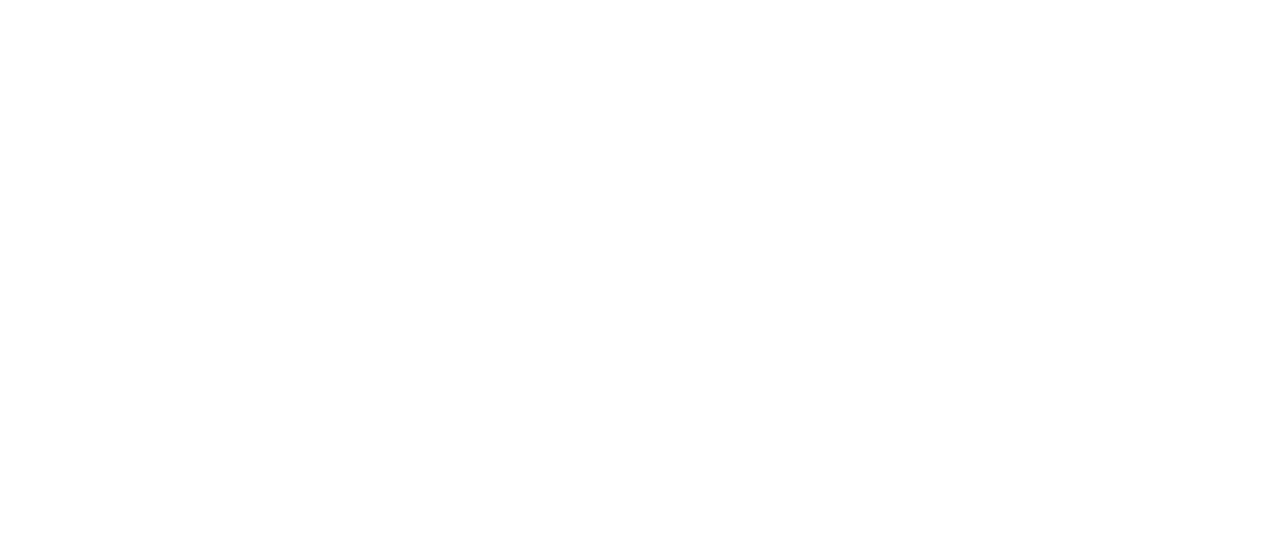 scroll, scrollTop: 0, scrollLeft: 0, axis: both 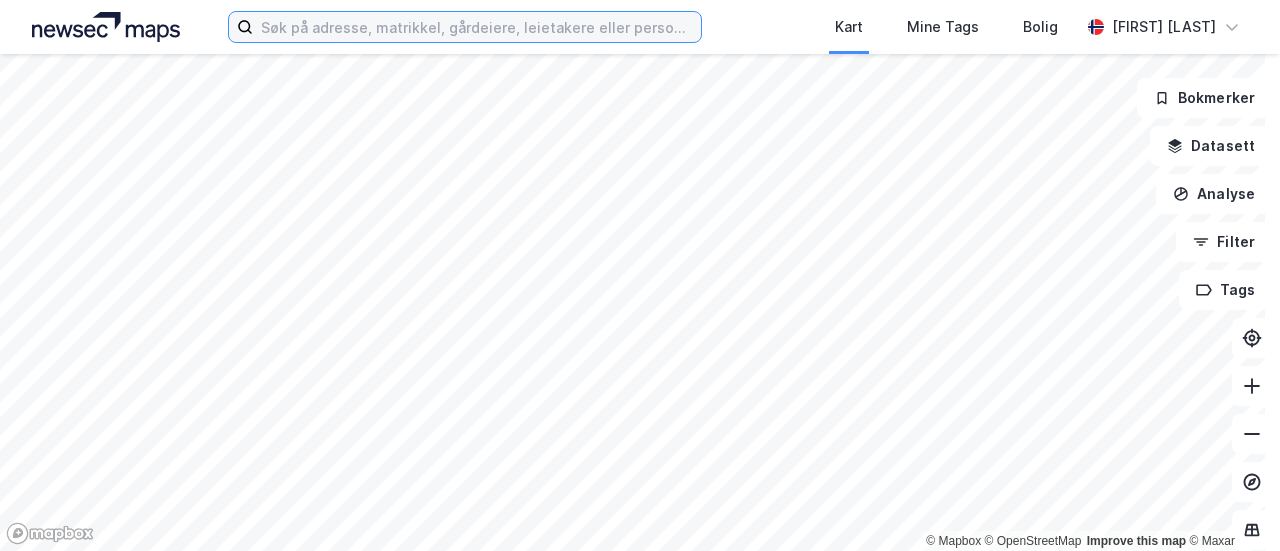 click at bounding box center (477, 27) 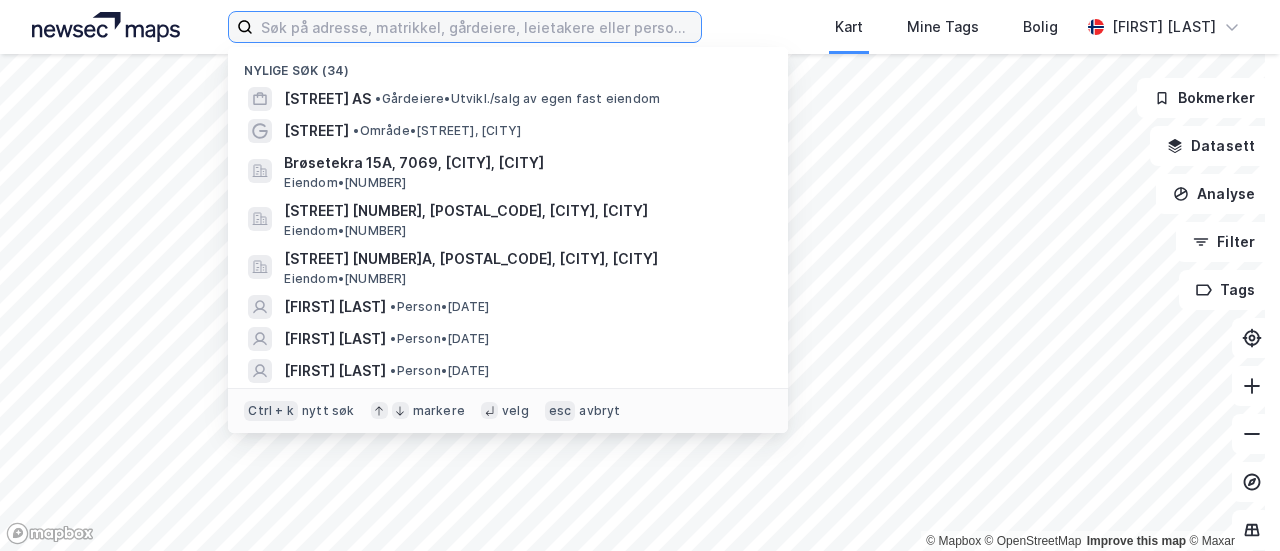 paste on "Ytterøra 22, 8656 Mosjøen" 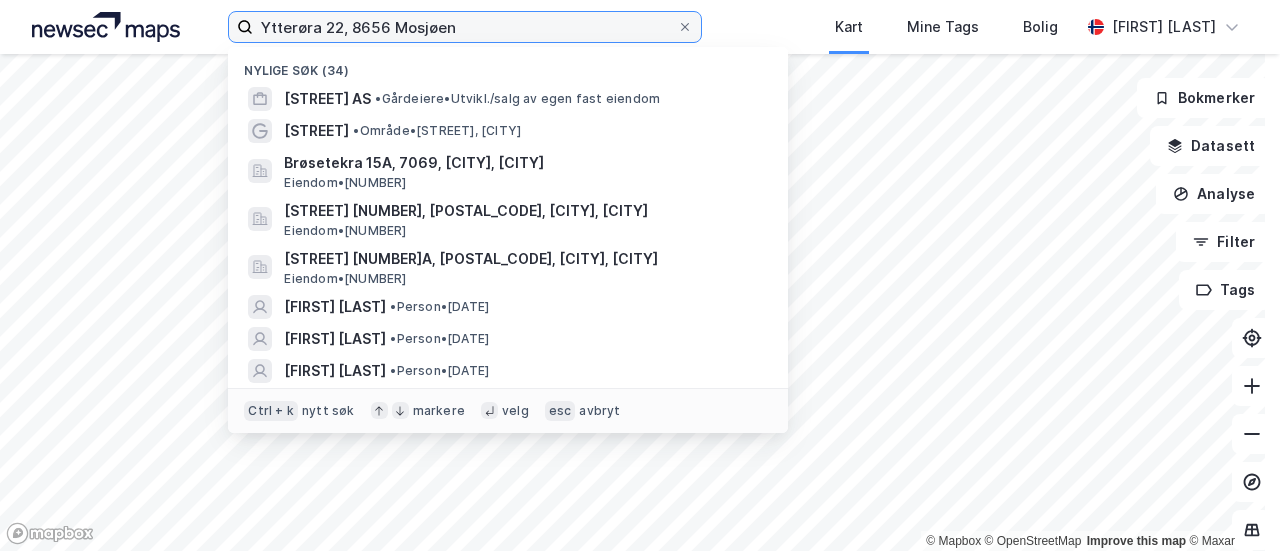 type on "Ytterøra 22, 8656 Mosjøen" 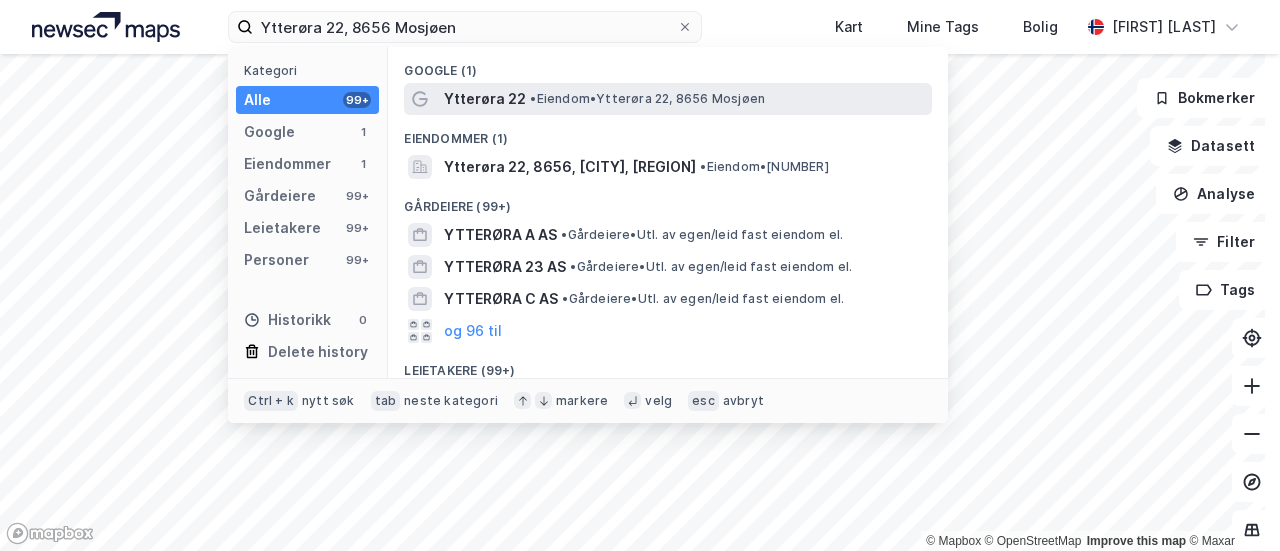 click on "Ytterøra 22" at bounding box center [485, 99] 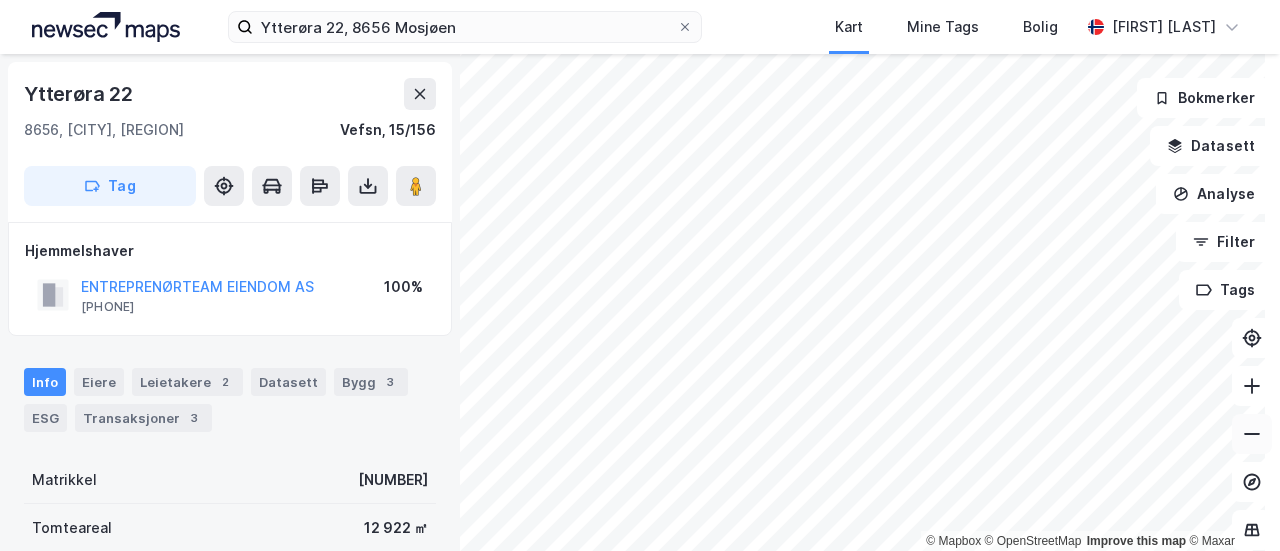 click 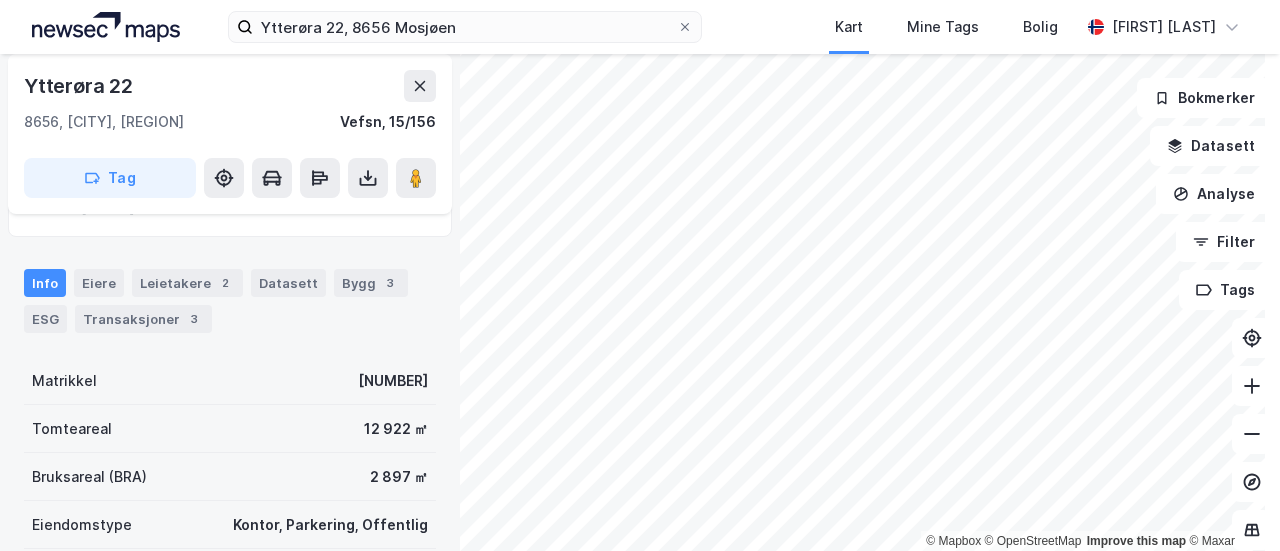 scroll, scrollTop: 100, scrollLeft: 0, axis: vertical 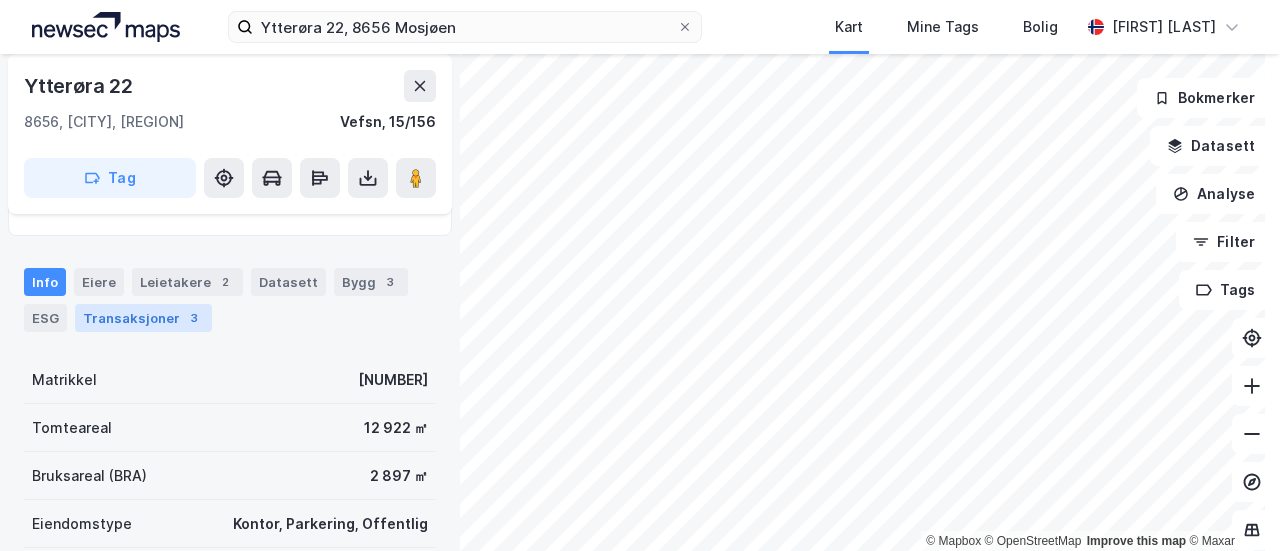 click on "Transaksjoner 3" at bounding box center [143, 318] 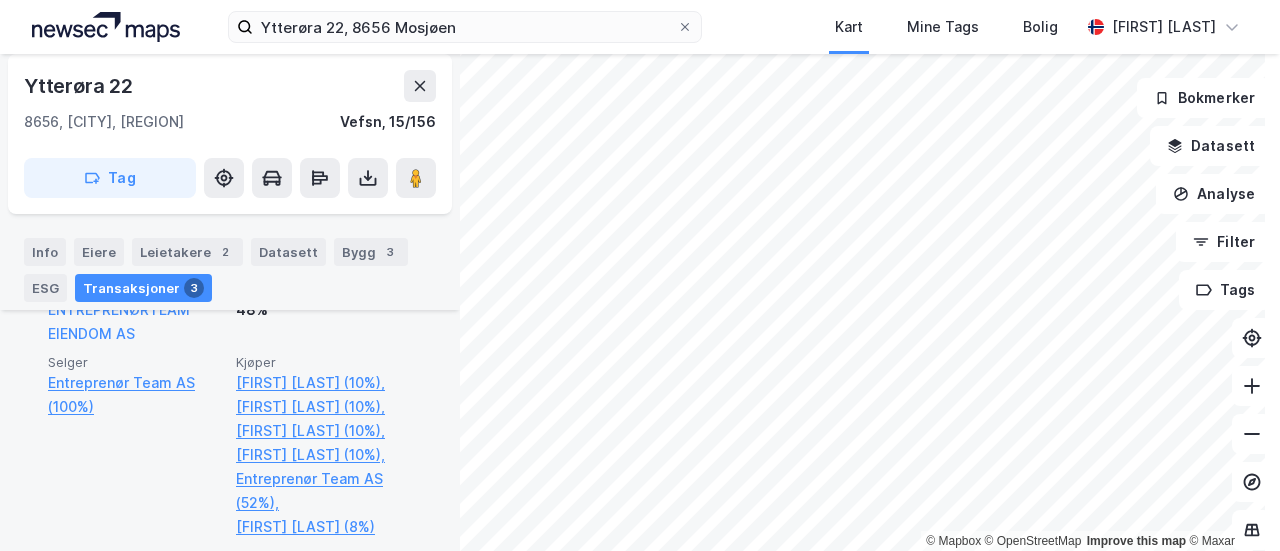 scroll, scrollTop: 617, scrollLeft: 0, axis: vertical 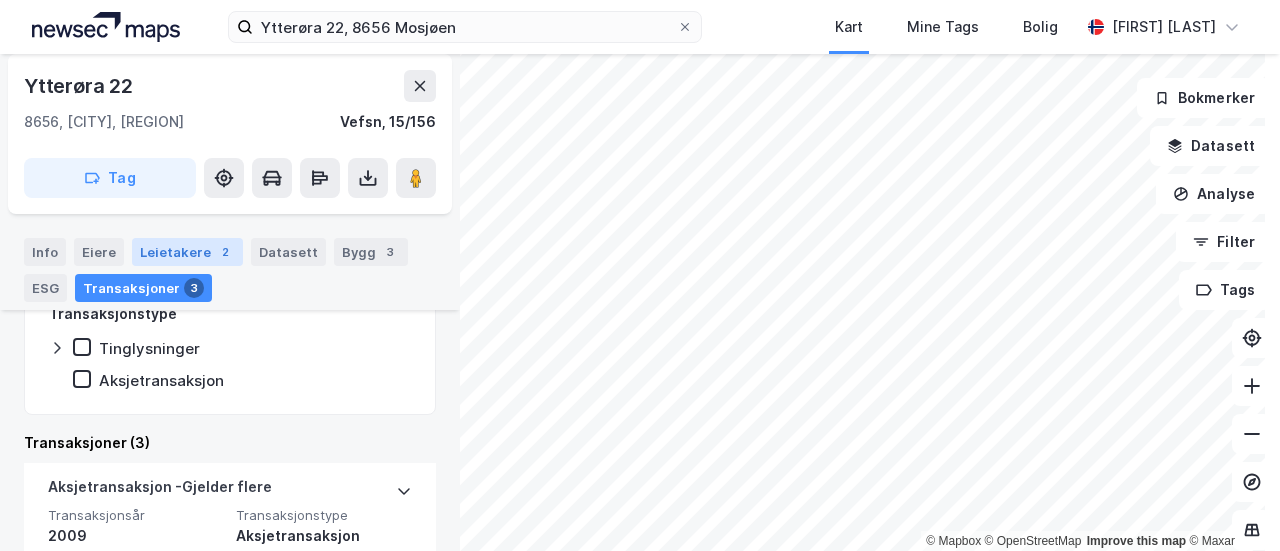 click on "Leietakere 2" at bounding box center [187, 252] 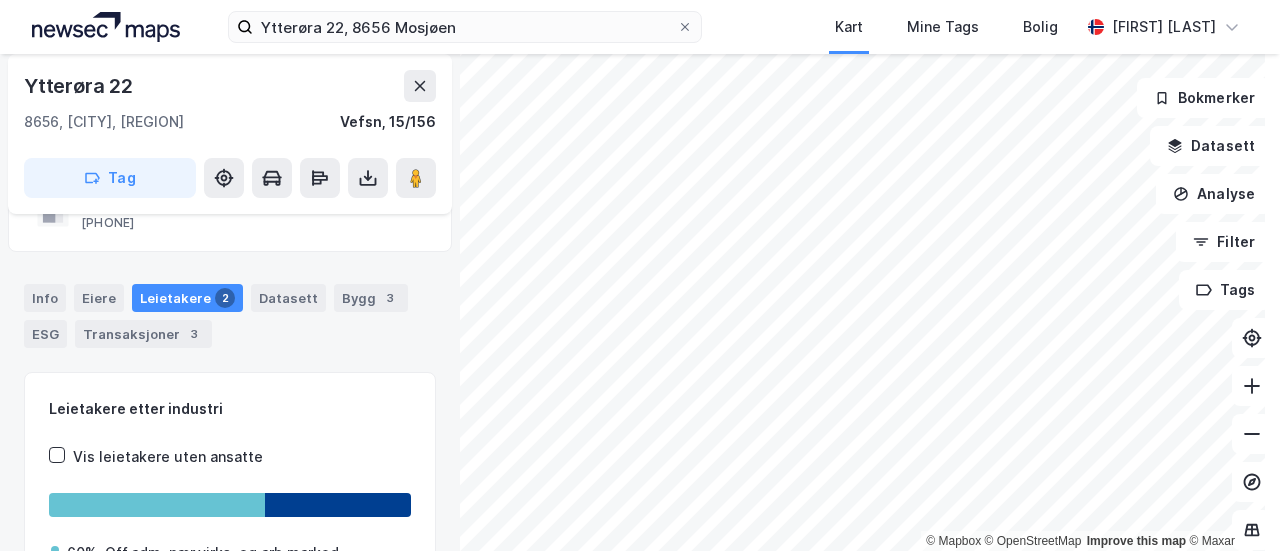 scroll, scrollTop: 84, scrollLeft: 0, axis: vertical 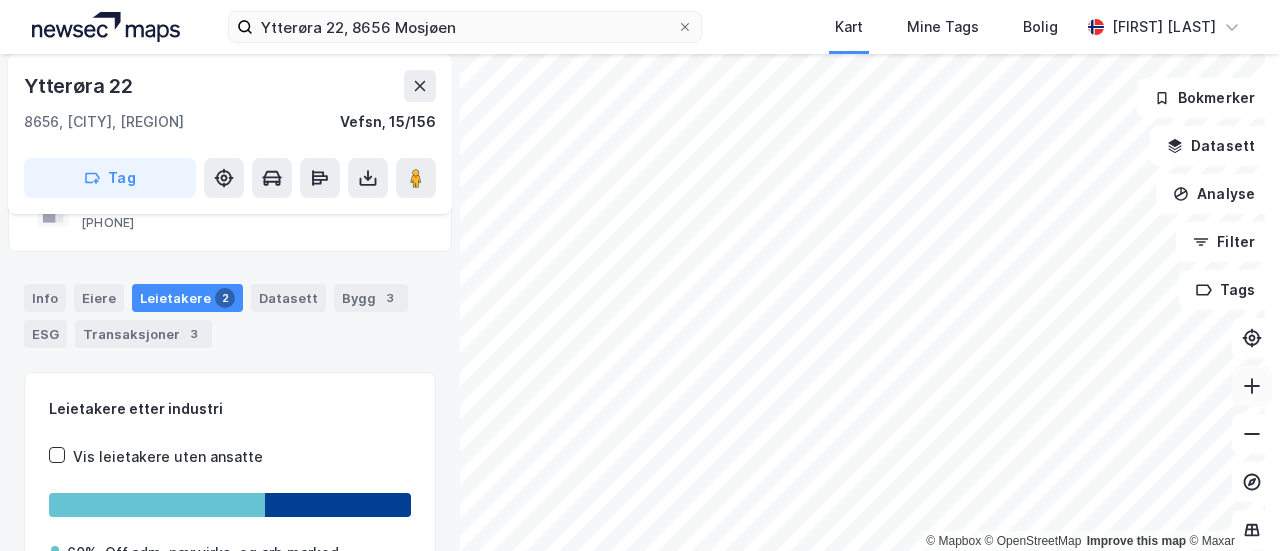 click at bounding box center (1252, 386) 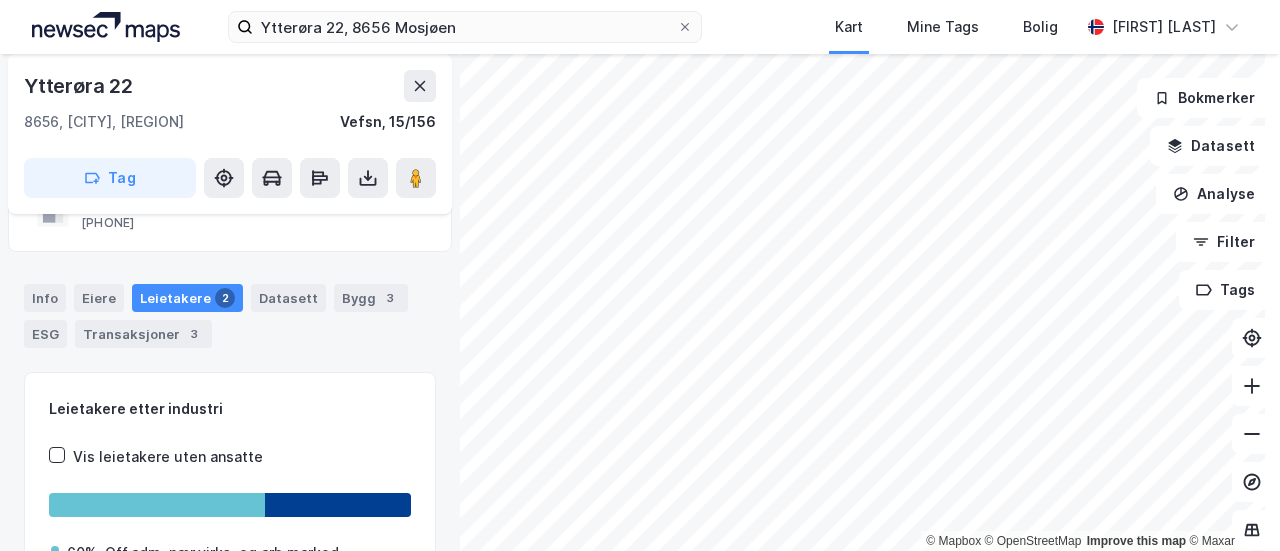 click on "© Mapbox   © OpenStreetMap   Improve this map   © Maxar Ytterøra 22 8656, [CITY], [REGION] Vefsn, 15/156 Tag Hjemmelshaver ENTREPRENØRTEAM EIENDOM AS [PHONE] 100% Info Eiere Leietakere 2 Datasett Bygg 3 ESG Transaksjoner 3 Leietakere etter industri Vis leietakere uten ansatte 60% Off.adm. nær.virks. og arb.marked 40% Teknisk prøving og analyse Leietakere (2) STATENS VEGVESEN Brreg.no [PHONE] 69 ansatte Teknisk prøving og analyse, Off.adm. nær.virks. og arb.marked NORDLAND FYLKESKOMMUNE SAMFERDSEL FYLKESVEG KONTOR MOSJØEN Brreg.no [PHONE] 34 ansatte Off.adm. nær.virks. og arb.marked Bokmerker Datasett Analyse Filter Tags" at bounding box center [640, 302] 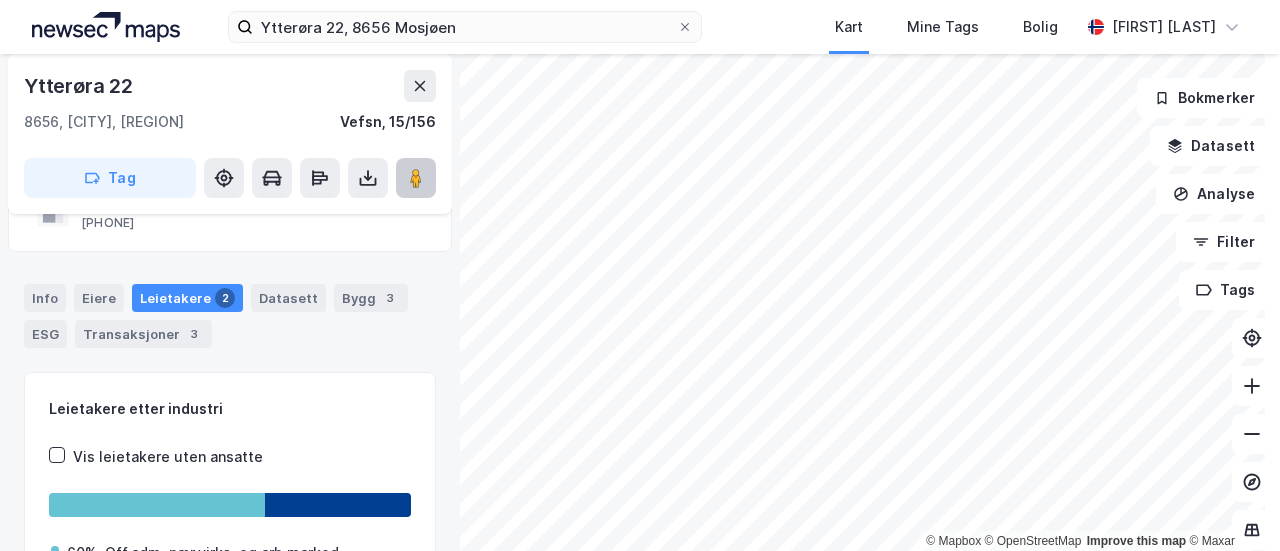 click 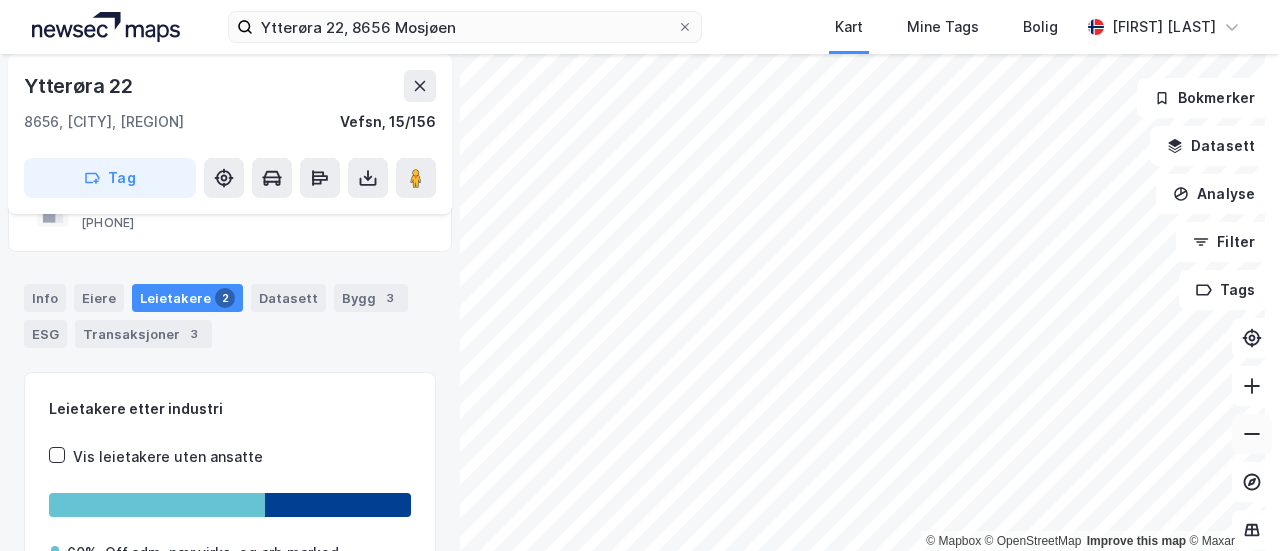 click at bounding box center [1252, 434] 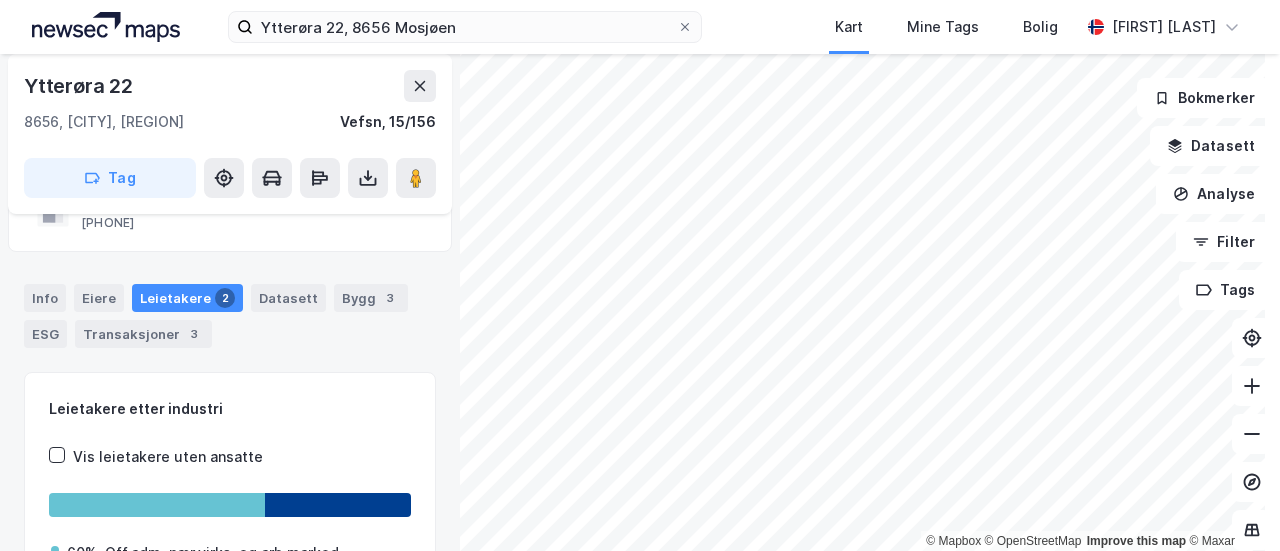click on "Ytterøra 22, 8656 Mosjøen Kart Mine Tags Bolig Einar Skomsvoll © Mapbox   © OpenStreetMap   Improve this map   © Maxar Ytterøra 22 8656, [CITY], [REGION] Vefsn, 15/156 Tag Hjemmelshaver ENTREPRENØRTEAM EIENDOM AS [PHONE] 100% Info Eiere Leietakere 2 Datasett Bygg 3 ESG Transaksjoner 3 Leietakere etter industri Vis leietakere uten ansatte 60% Off.adm. nær.virks. og arb.marked 40% Teknisk prøving og analyse Leietakere (2) STATENS VEGVESEN Brreg.no [PHONE] 69 ansatte Teknisk prøving og analyse, Off.adm. nær.virks. og arb.marked NORDLAND FYLKESKOMMUNE SAMFERDSEL FYLKESVEG KONTOR MOSJØEN Brreg.no [PHONE] 34 ansatte Off.adm. nær.virks. og arb.marked Bokmerker Datasett Analyse Filter Tags" at bounding box center [640, 275] 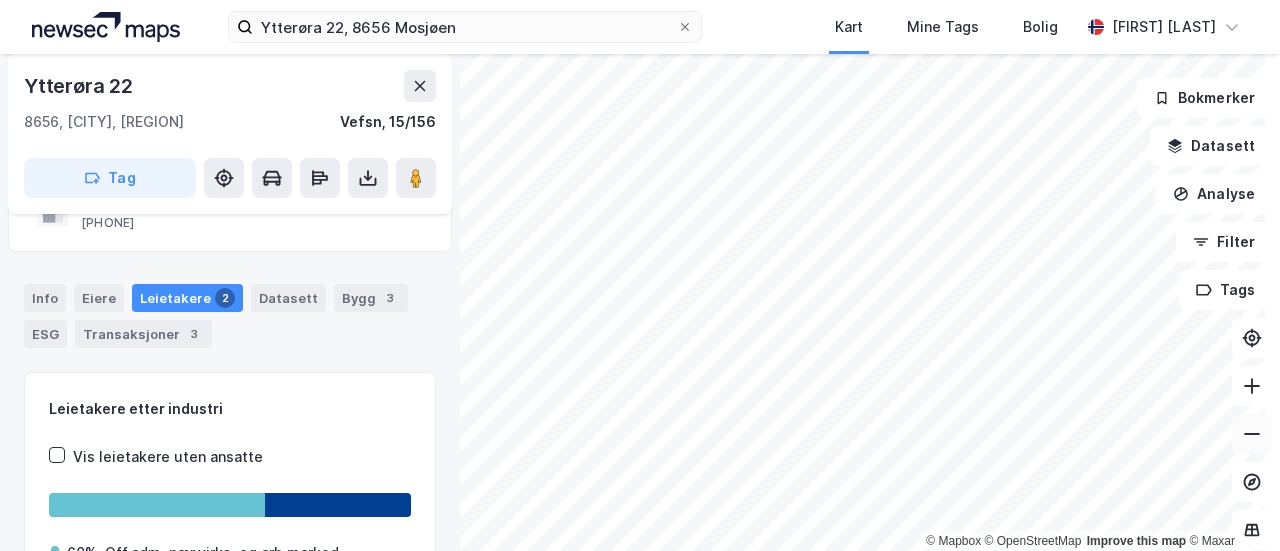 click 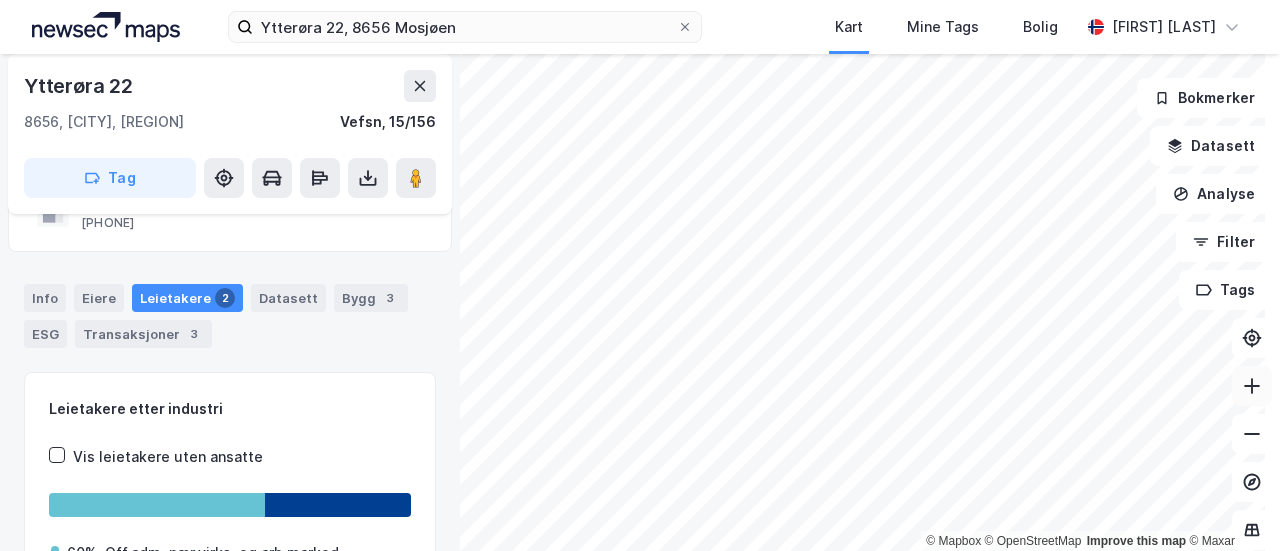 click at bounding box center (1252, 386) 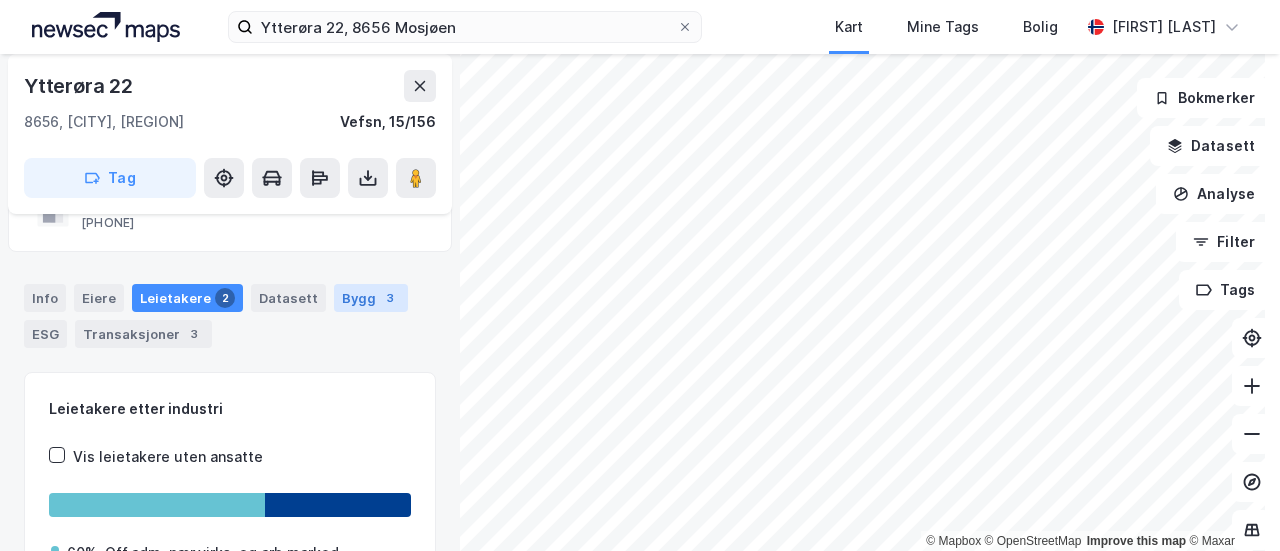 click on "Bygg 3" at bounding box center [371, 298] 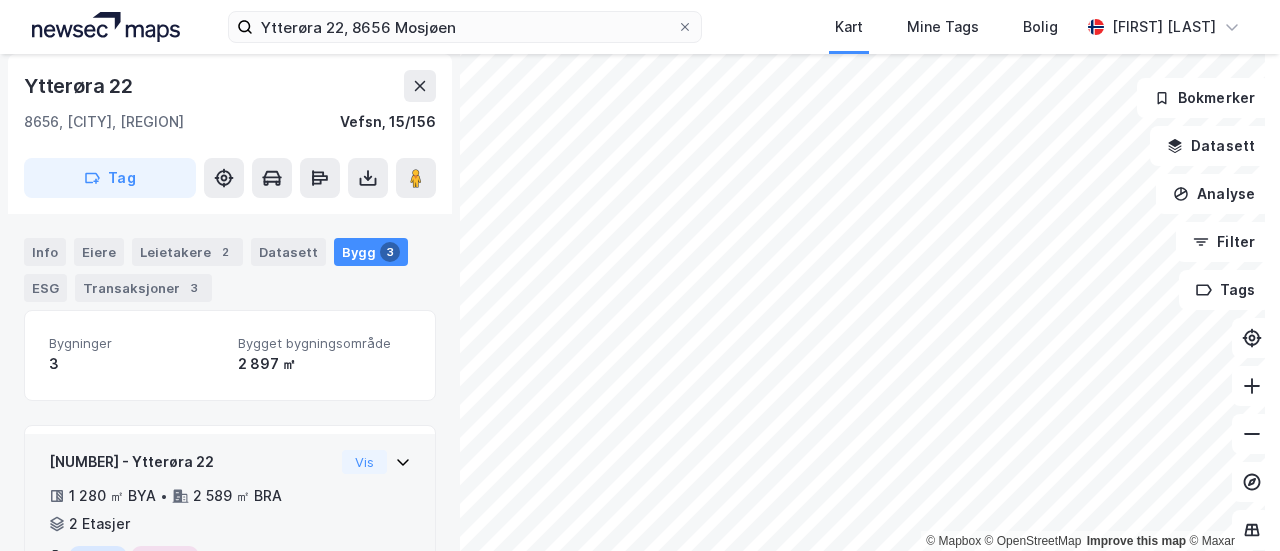 scroll, scrollTop: 0, scrollLeft: 0, axis: both 